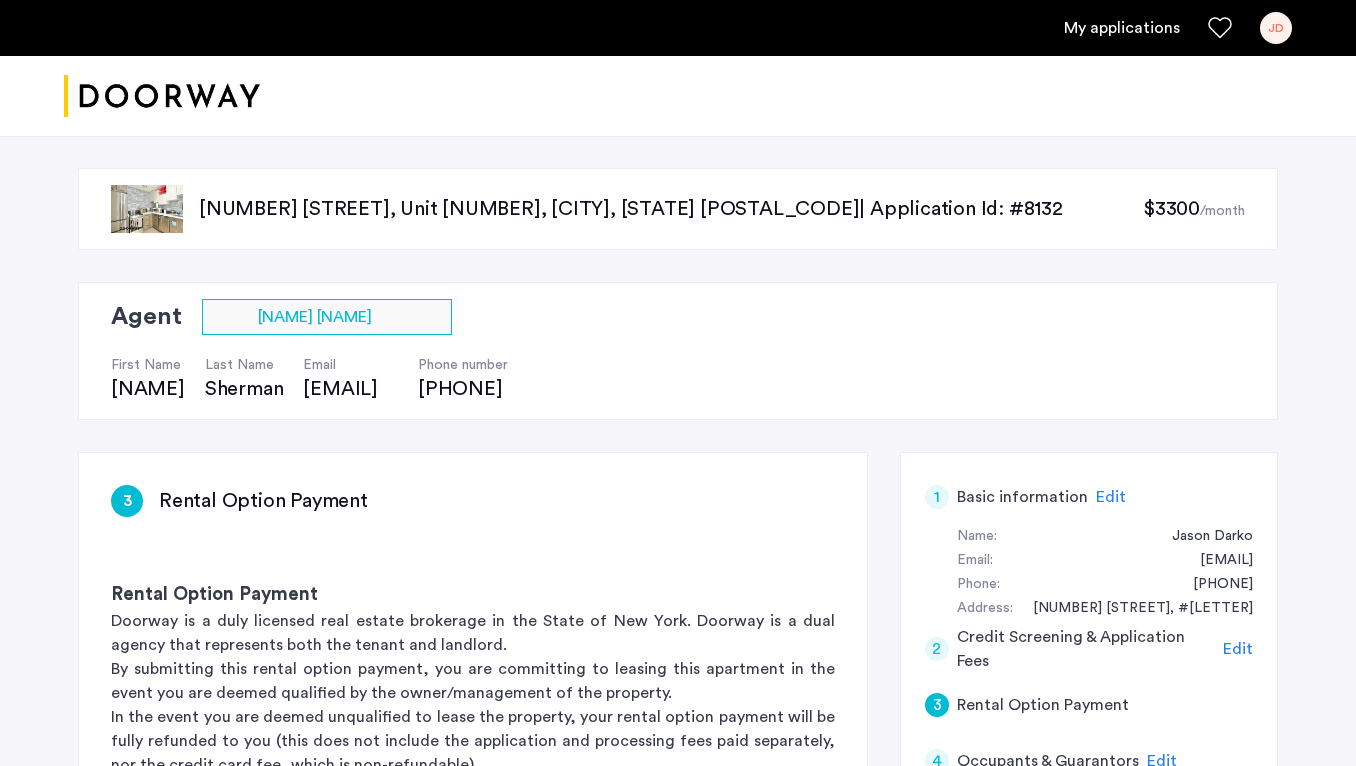 scroll, scrollTop: 444, scrollLeft: 0, axis: vertical 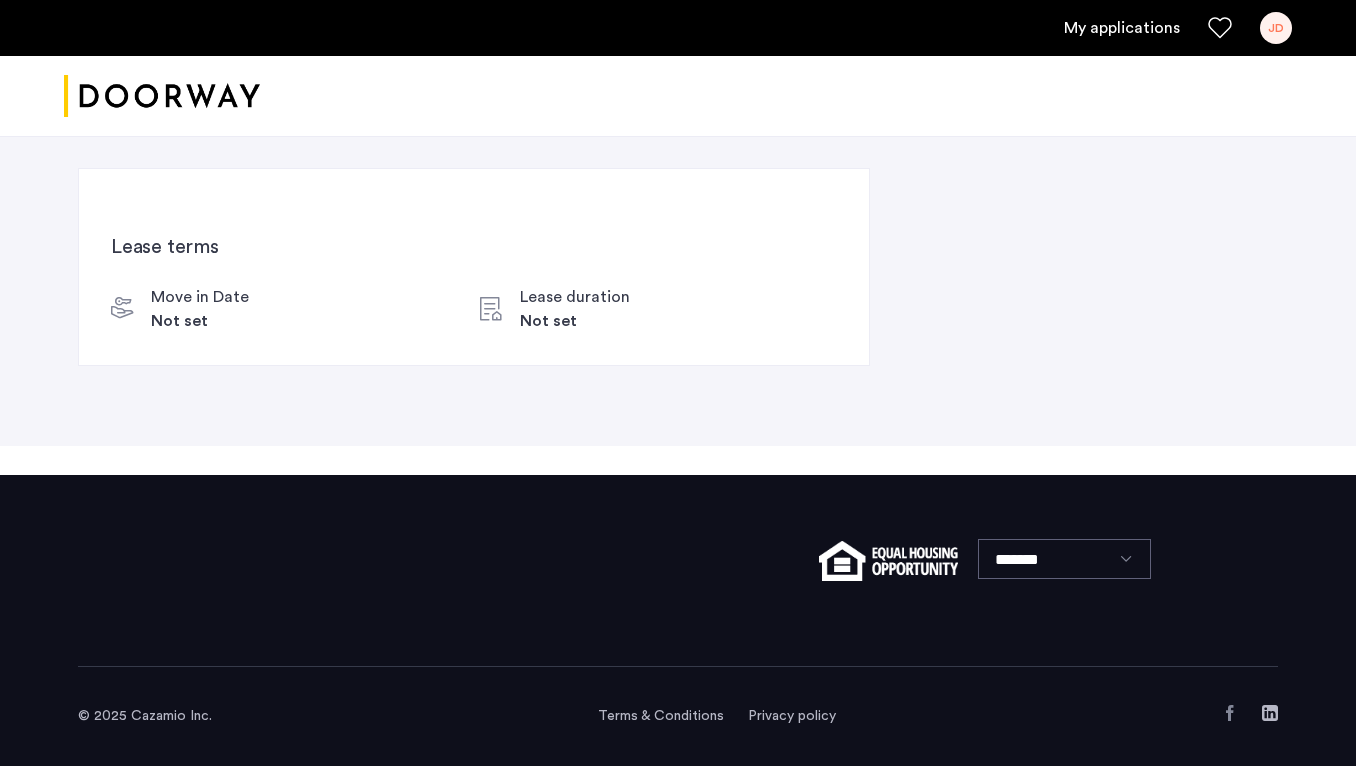 click on "Lease terms Move in Date Not set Lease duration Not set" 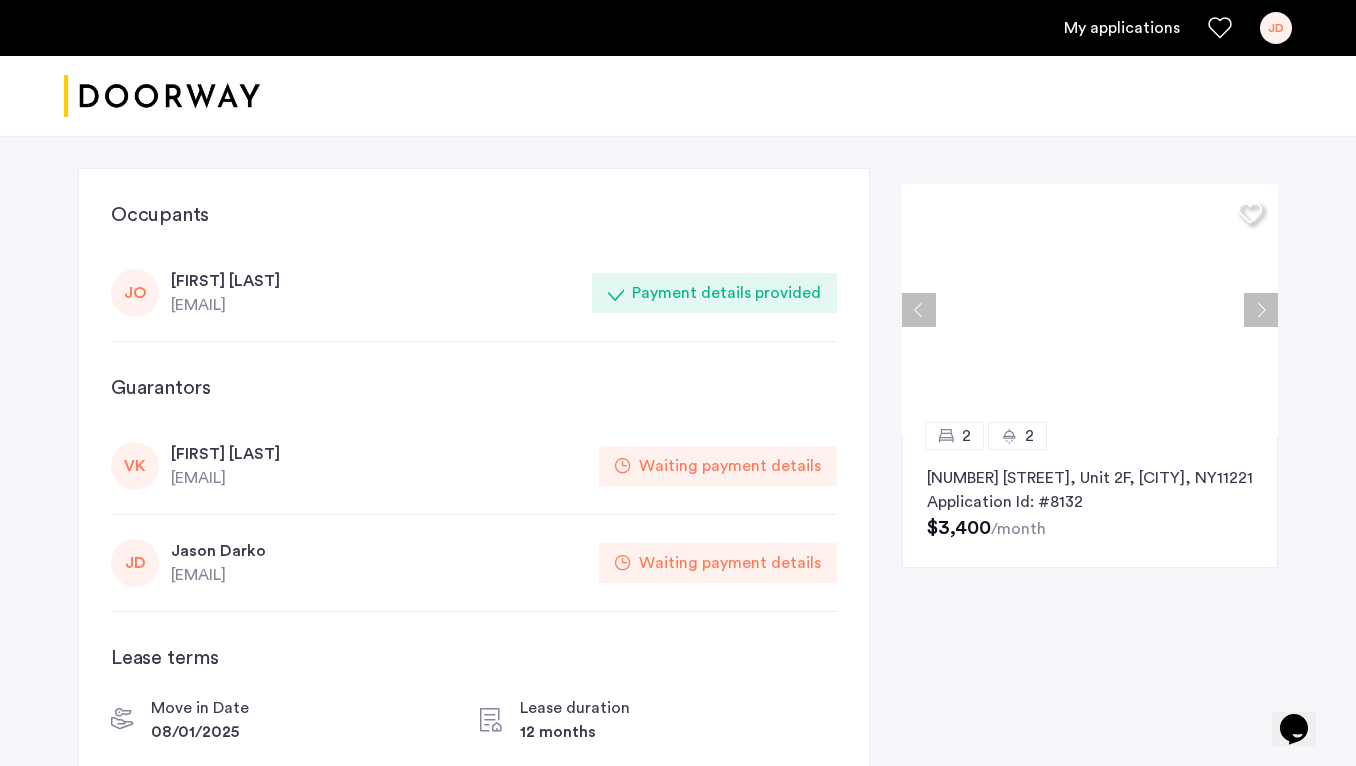 scroll, scrollTop: 0, scrollLeft: 0, axis: both 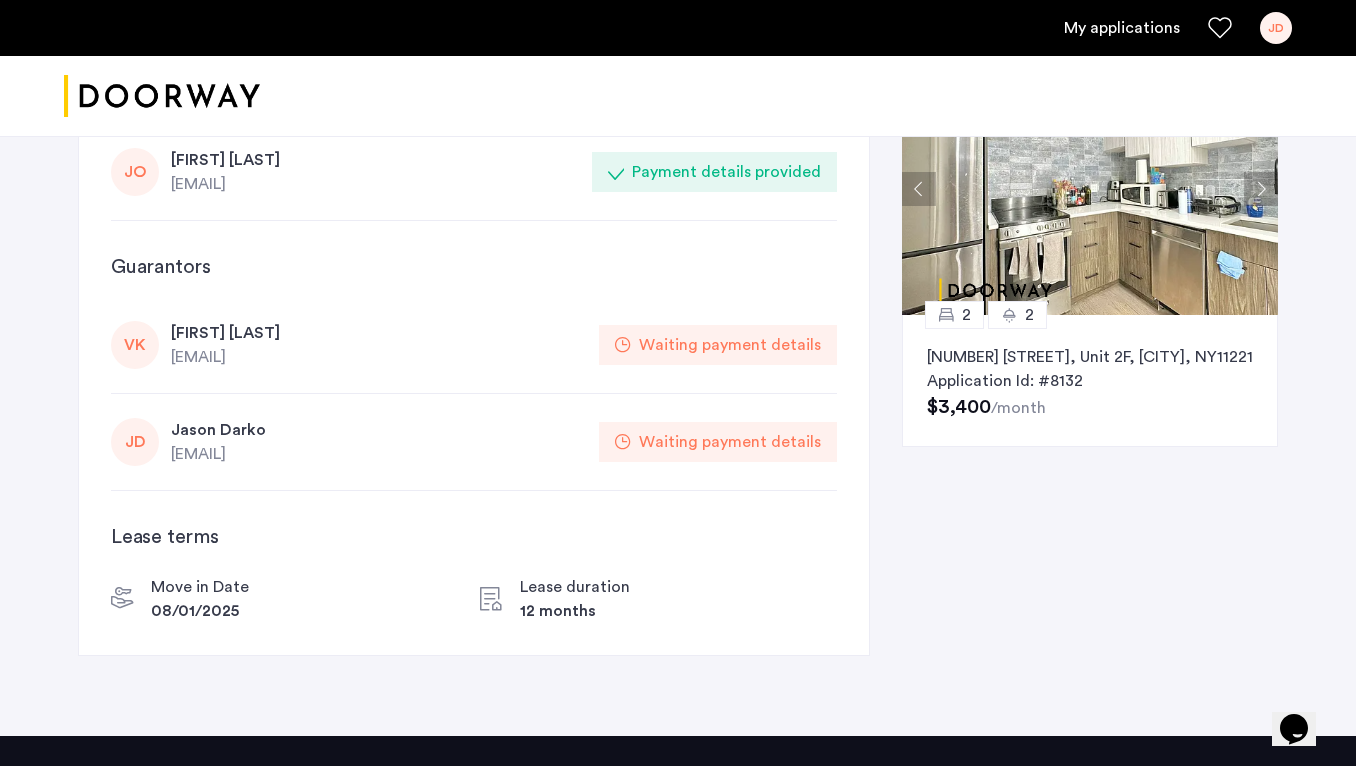 click 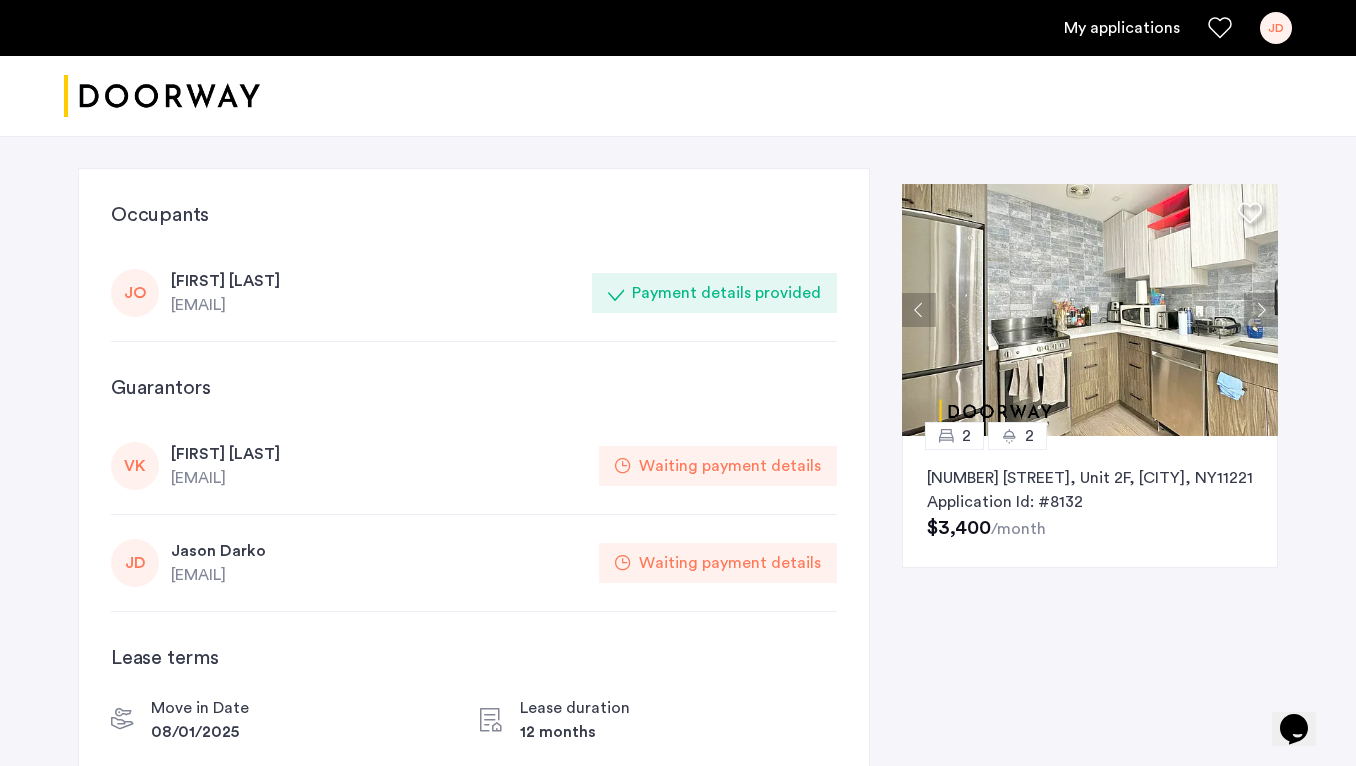 click 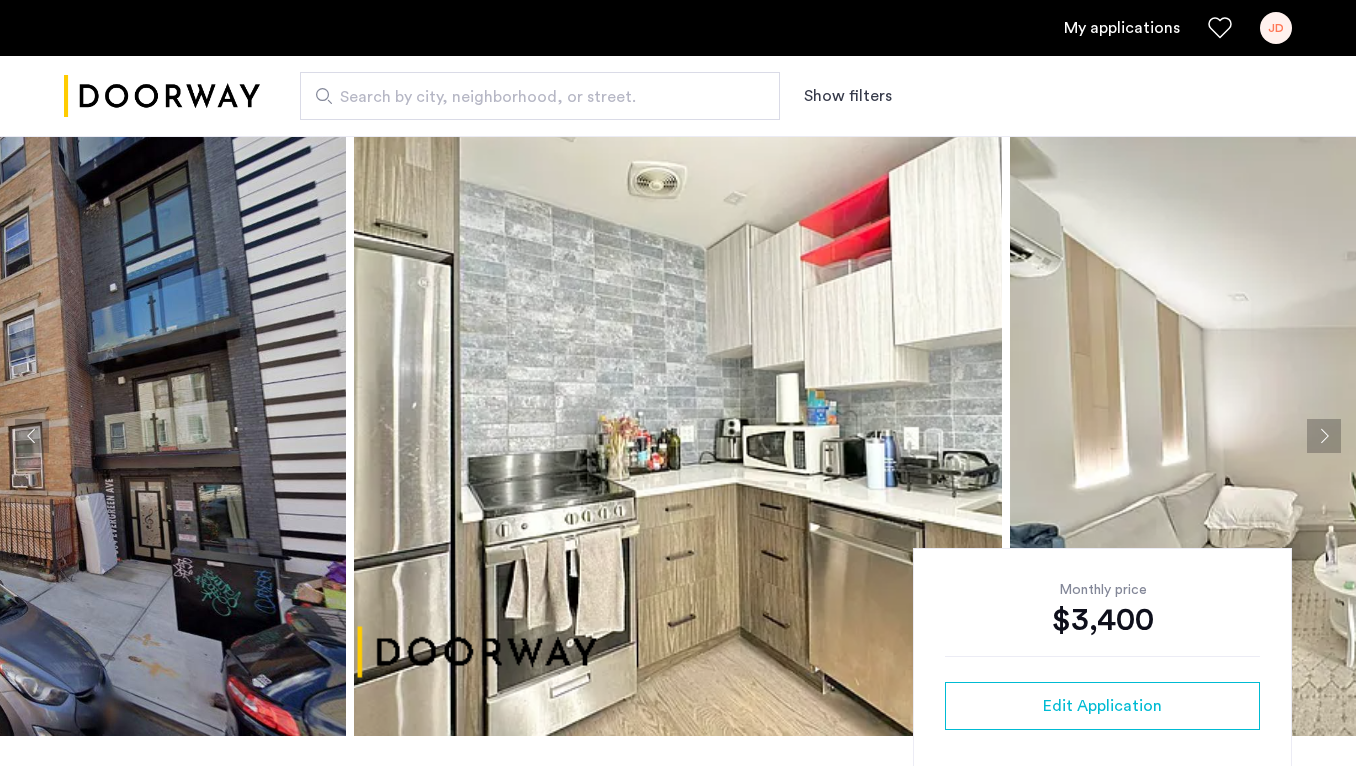 scroll, scrollTop: 0, scrollLeft: 0, axis: both 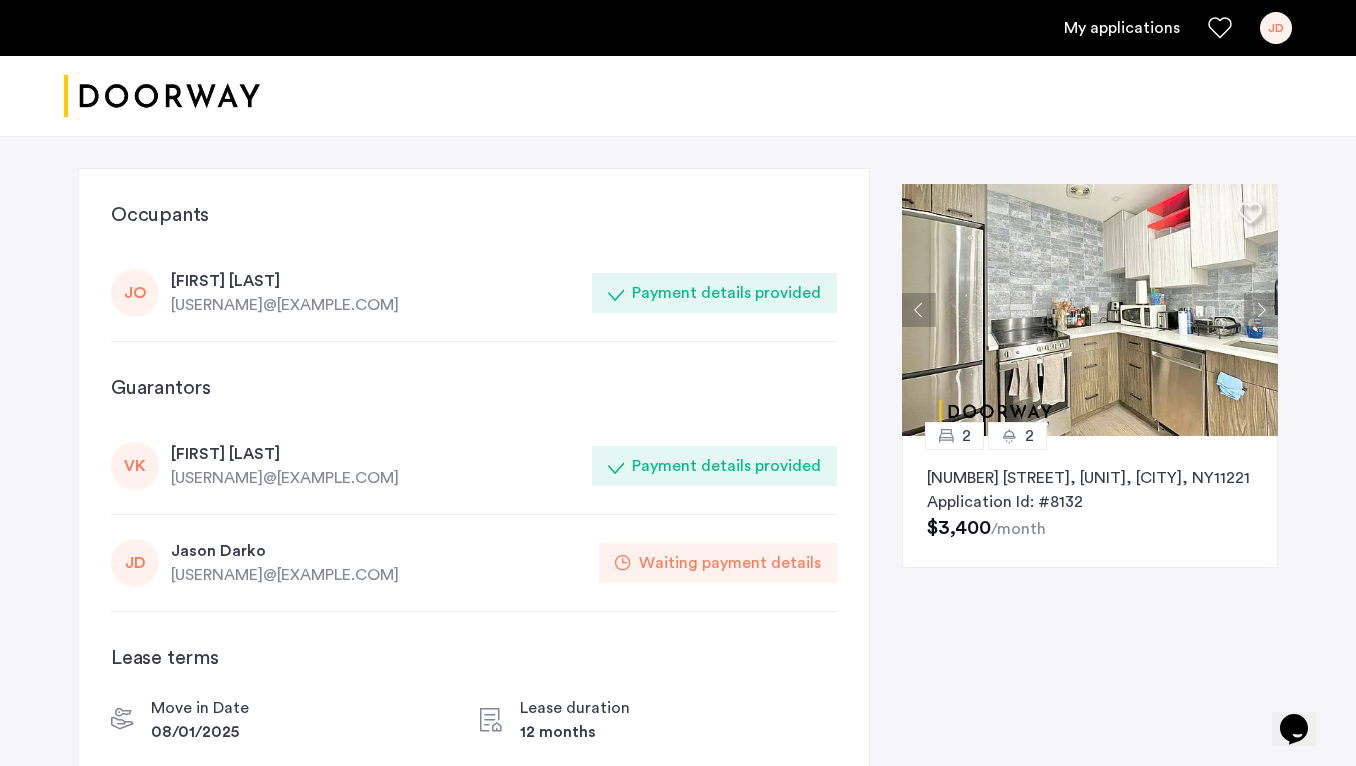 click 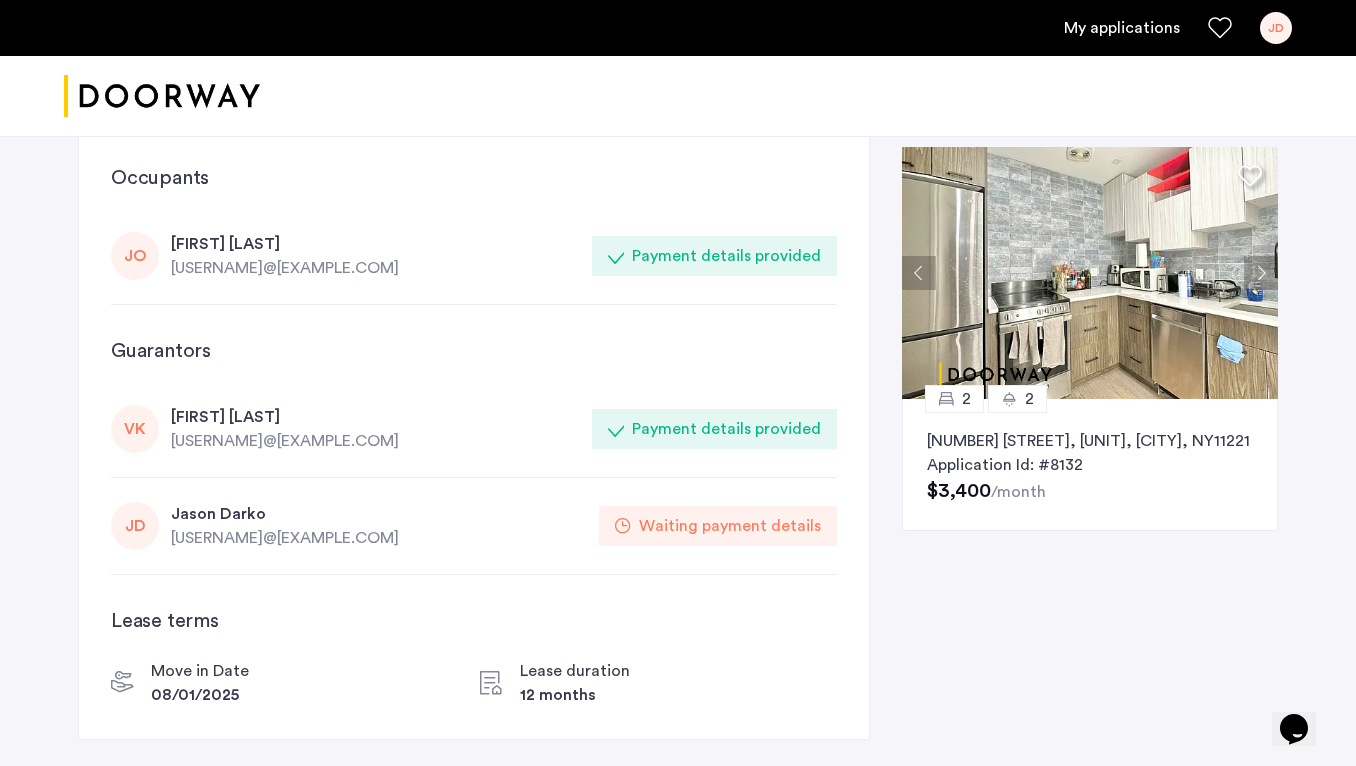 scroll, scrollTop: 42, scrollLeft: 0, axis: vertical 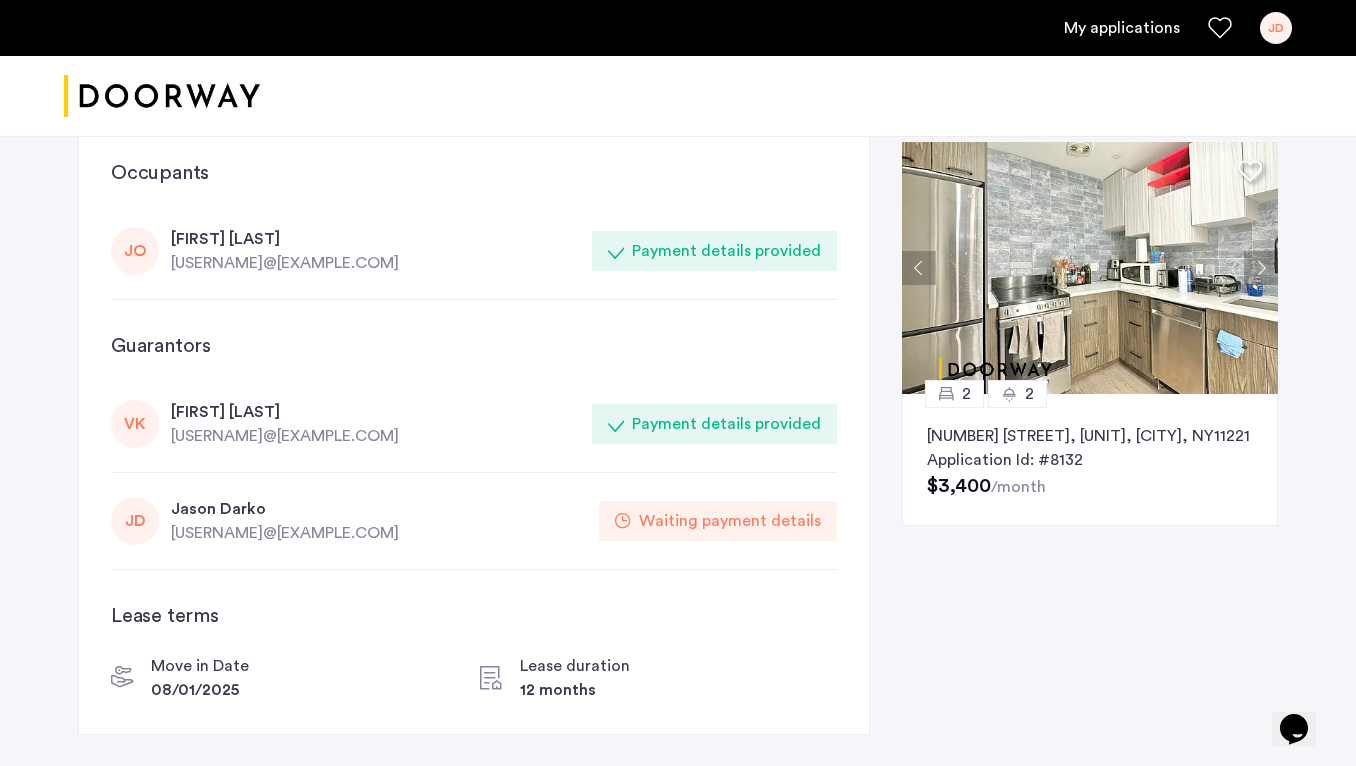 click 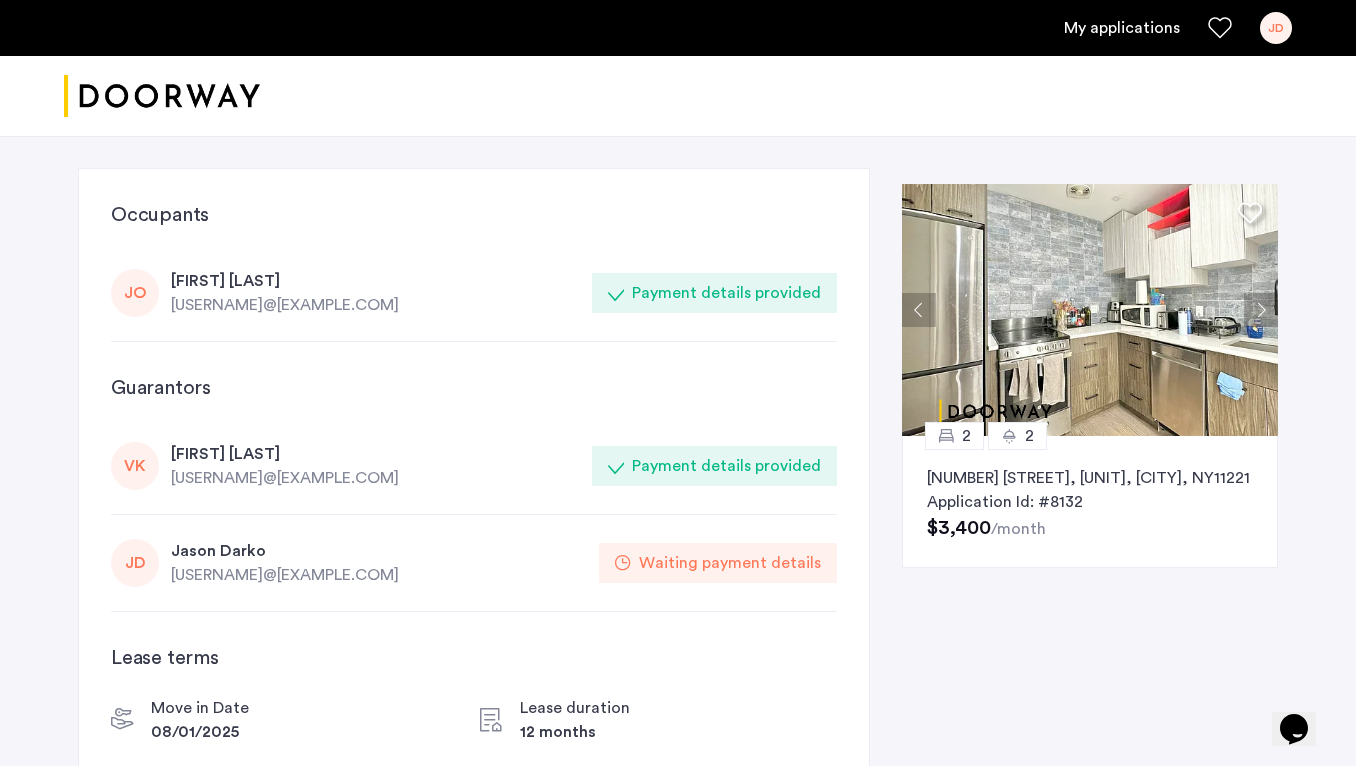 scroll, scrollTop: 0, scrollLeft: 0, axis: both 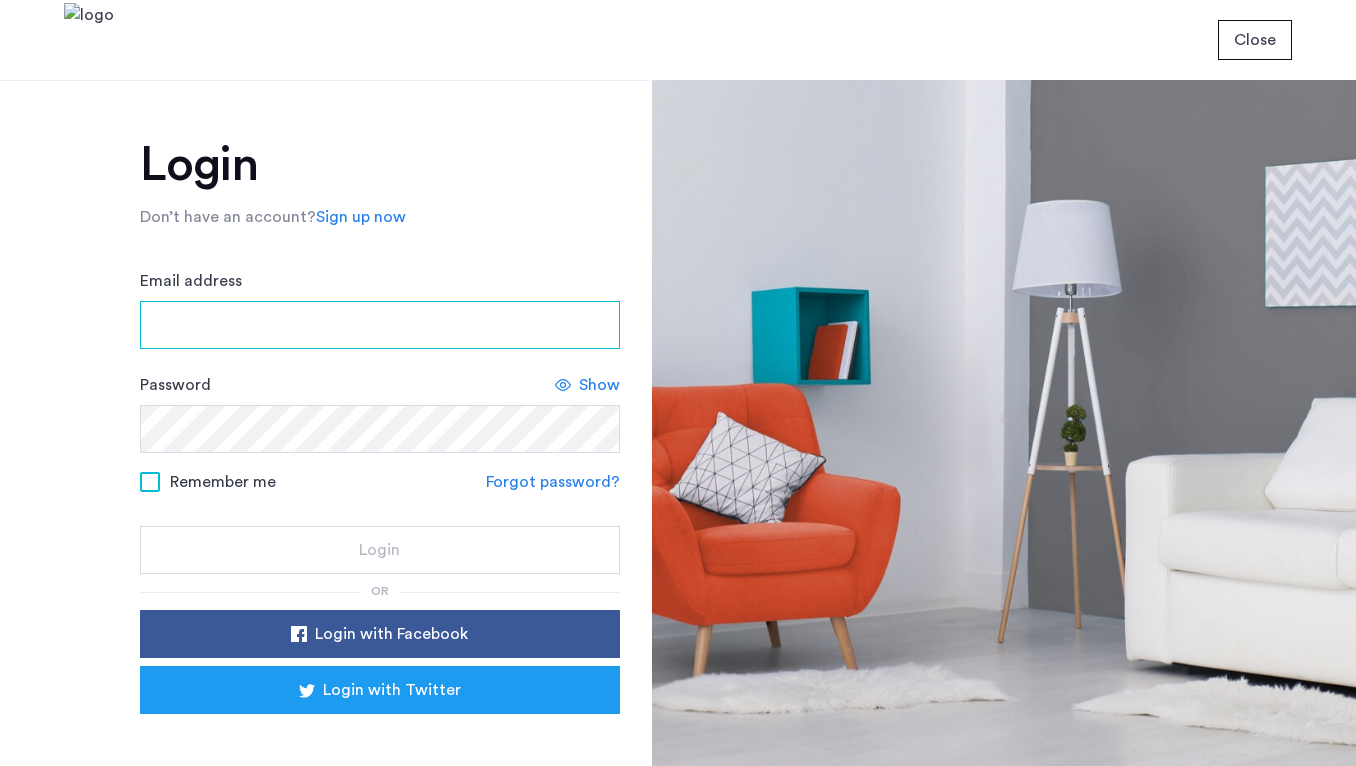 drag, startPoint x: 0, startPoint y: 0, endPoint x: 266, endPoint y: 342, distance: 433.26666 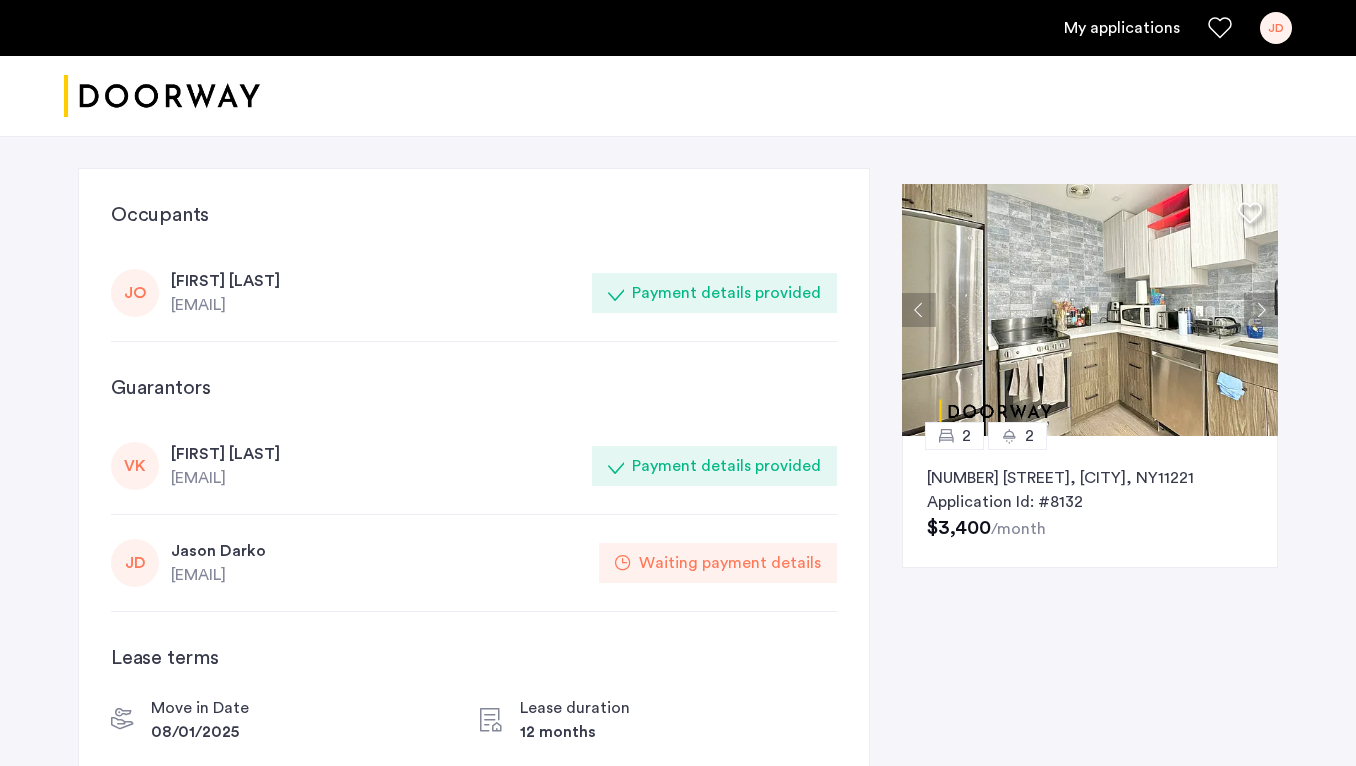 scroll, scrollTop: 0, scrollLeft: 0, axis: both 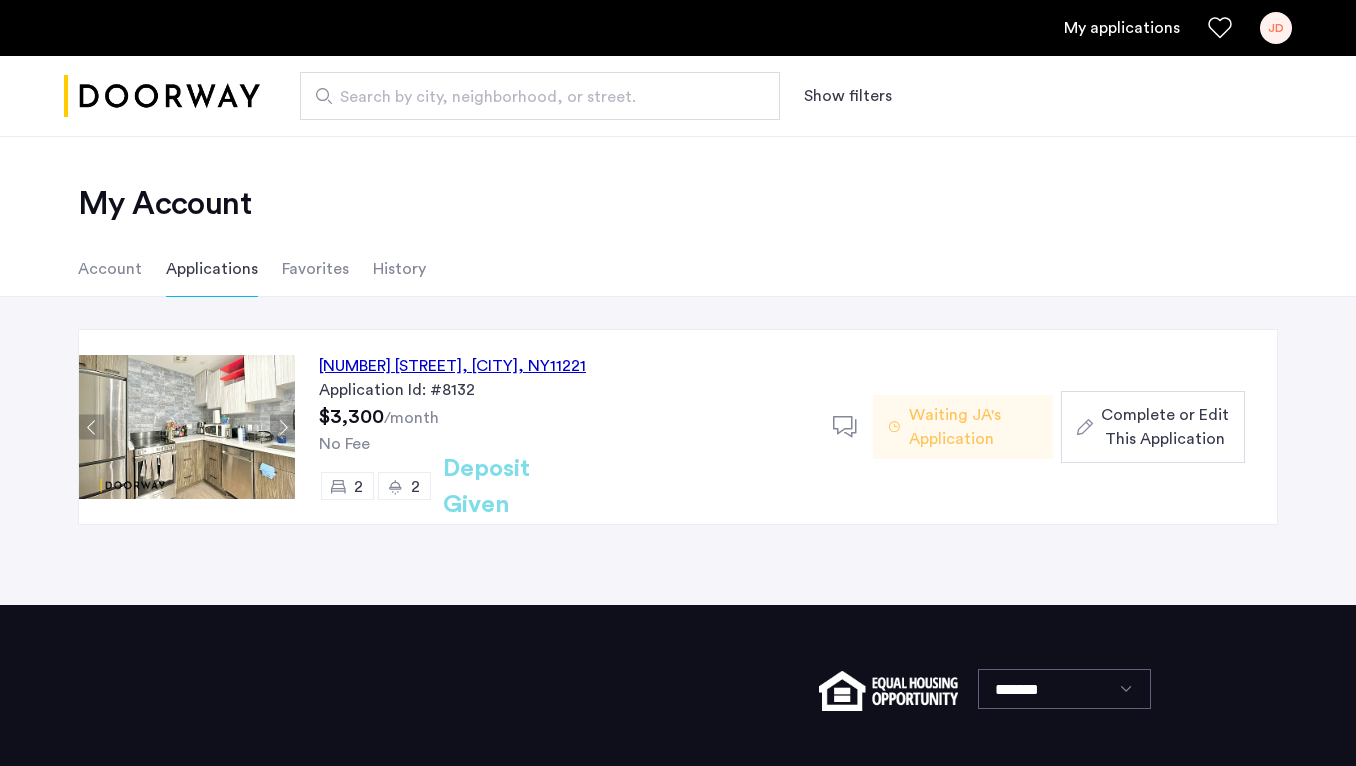 click on "Complete or Edit This Application" 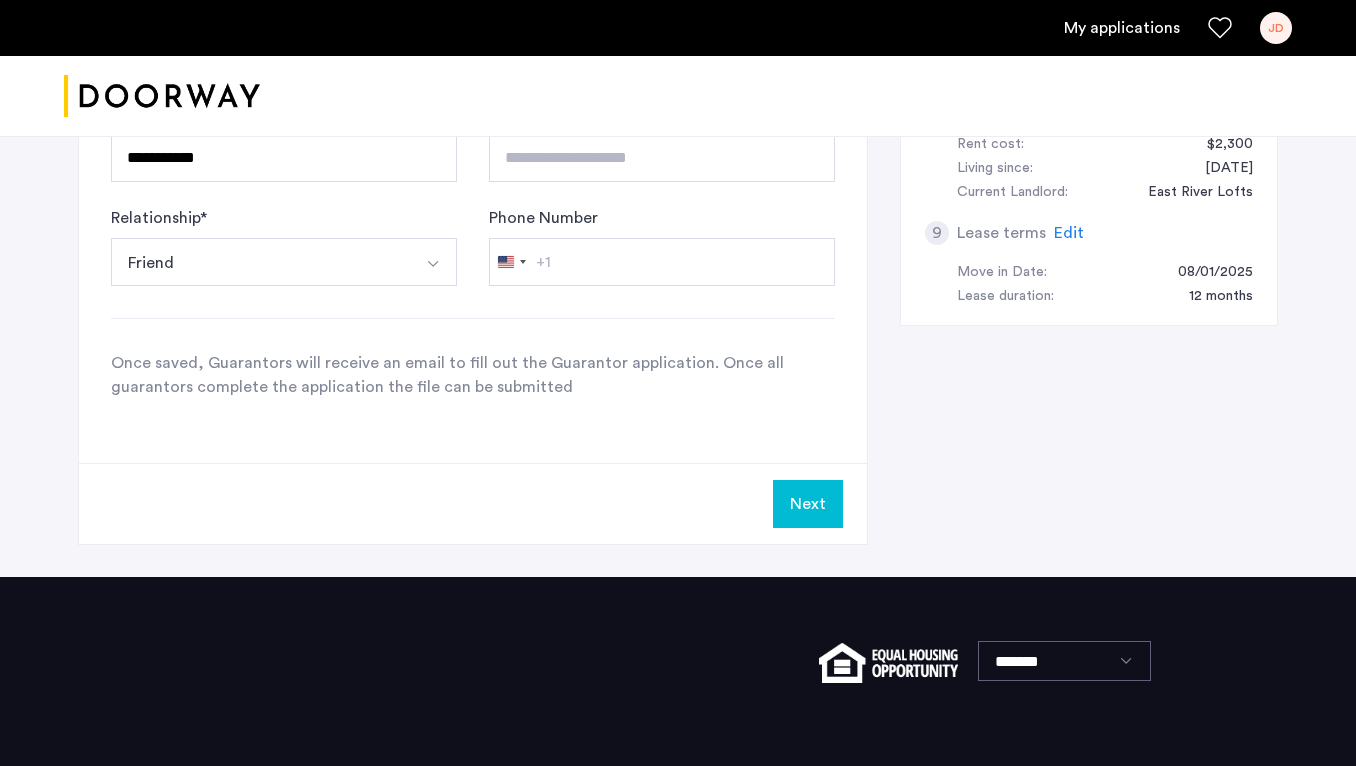 scroll, scrollTop: 1161, scrollLeft: 0, axis: vertical 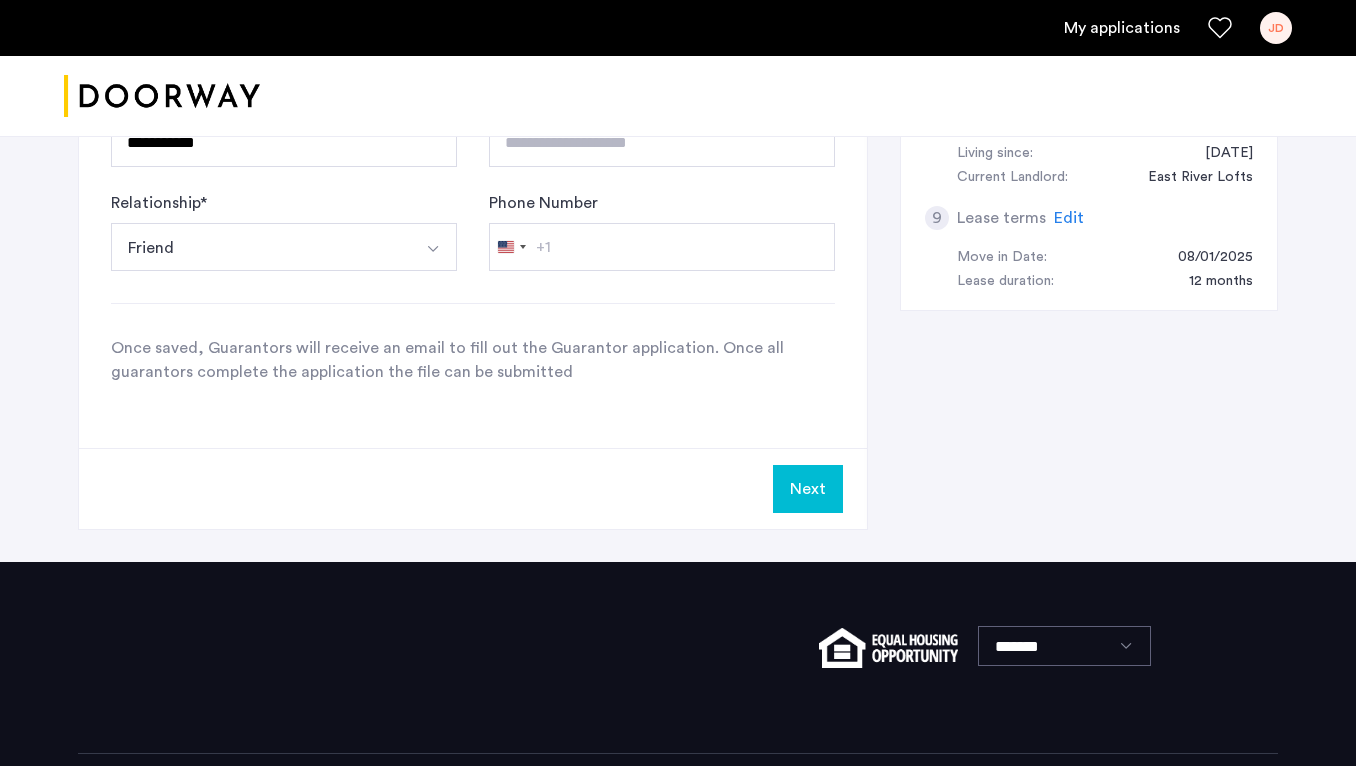 click on "Next" 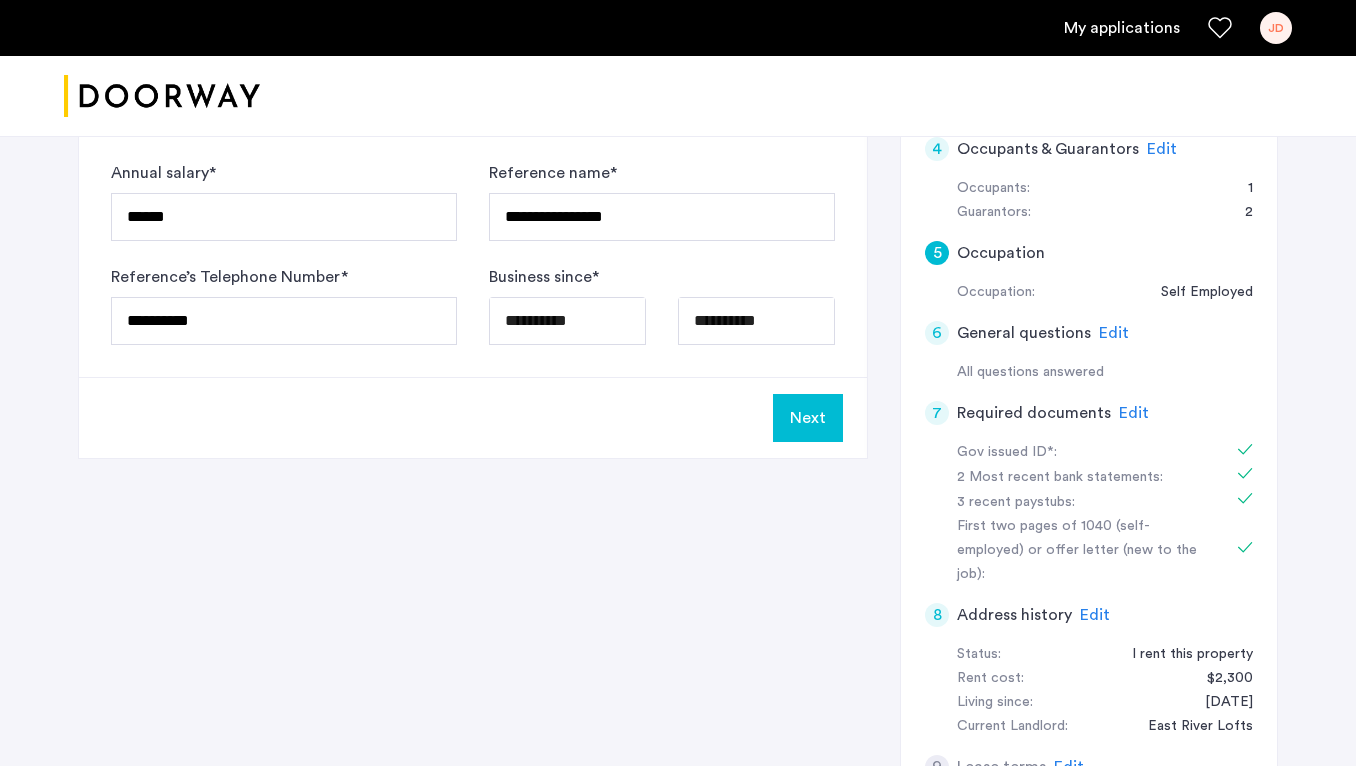 scroll, scrollTop: 562, scrollLeft: 0, axis: vertical 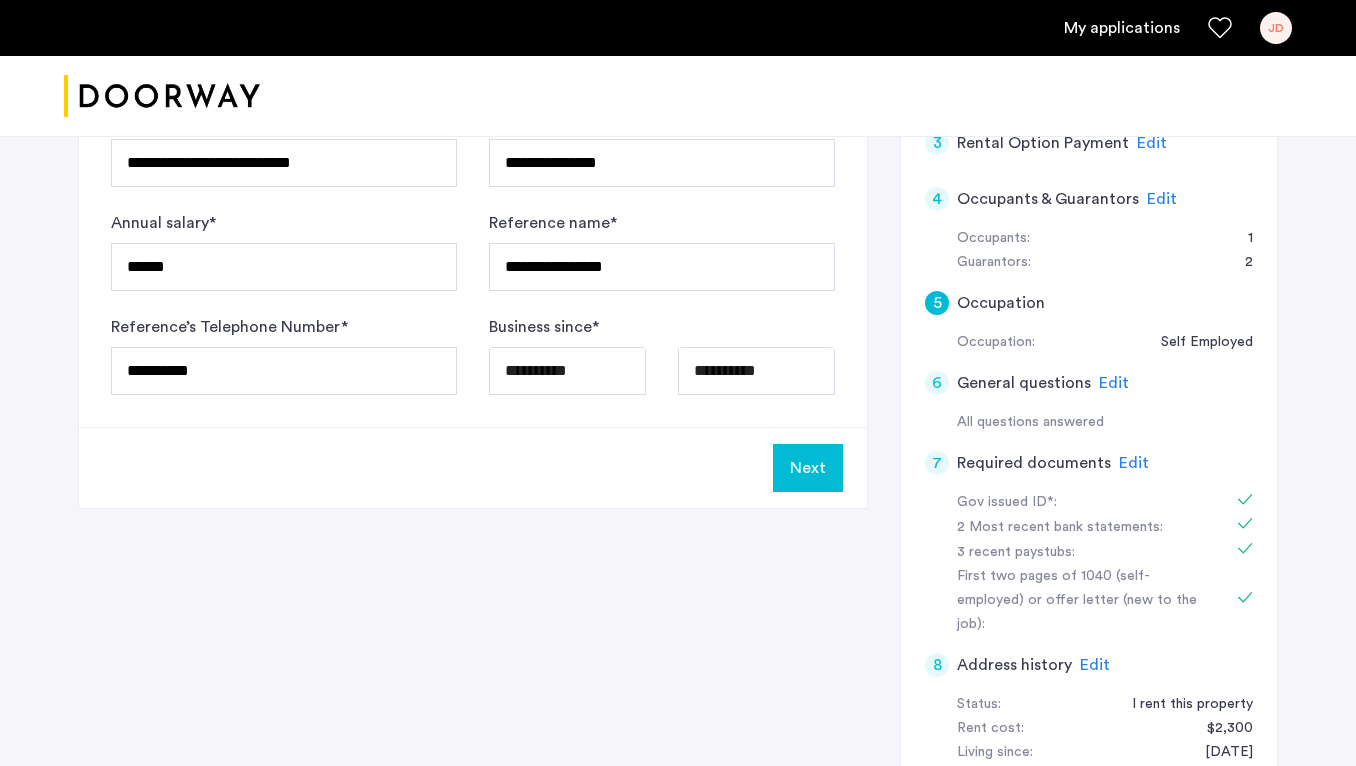 click on "Next" 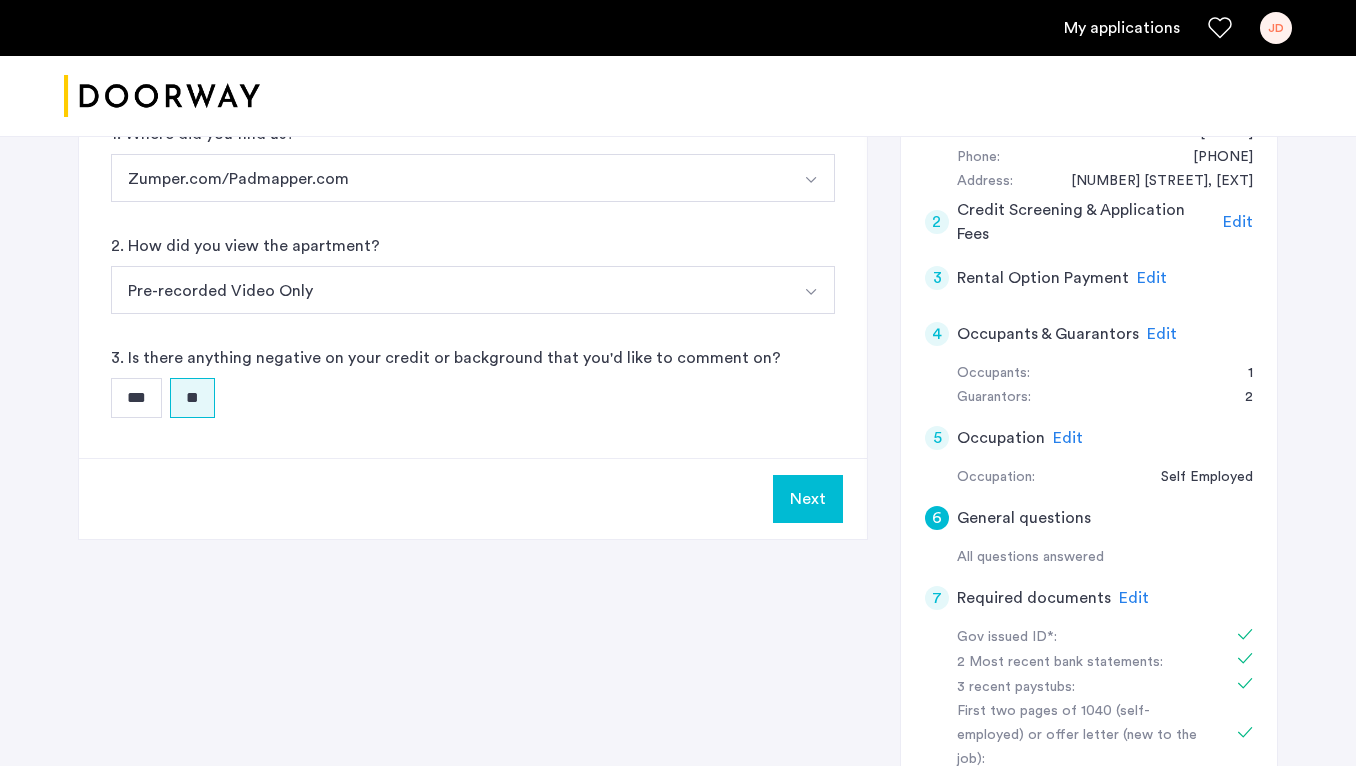 scroll, scrollTop: 430, scrollLeft: 0, axis: vertical 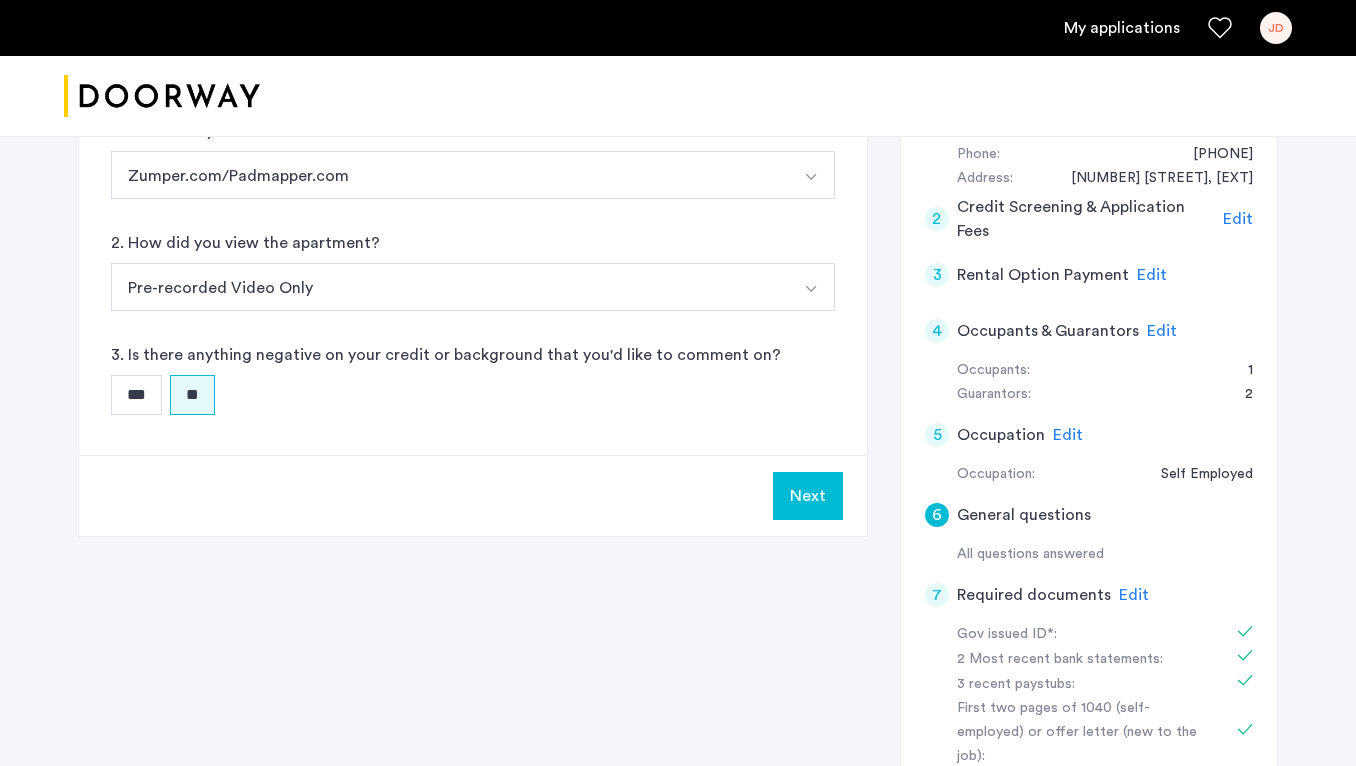 click on "Next" at bounding box center (808, 496) 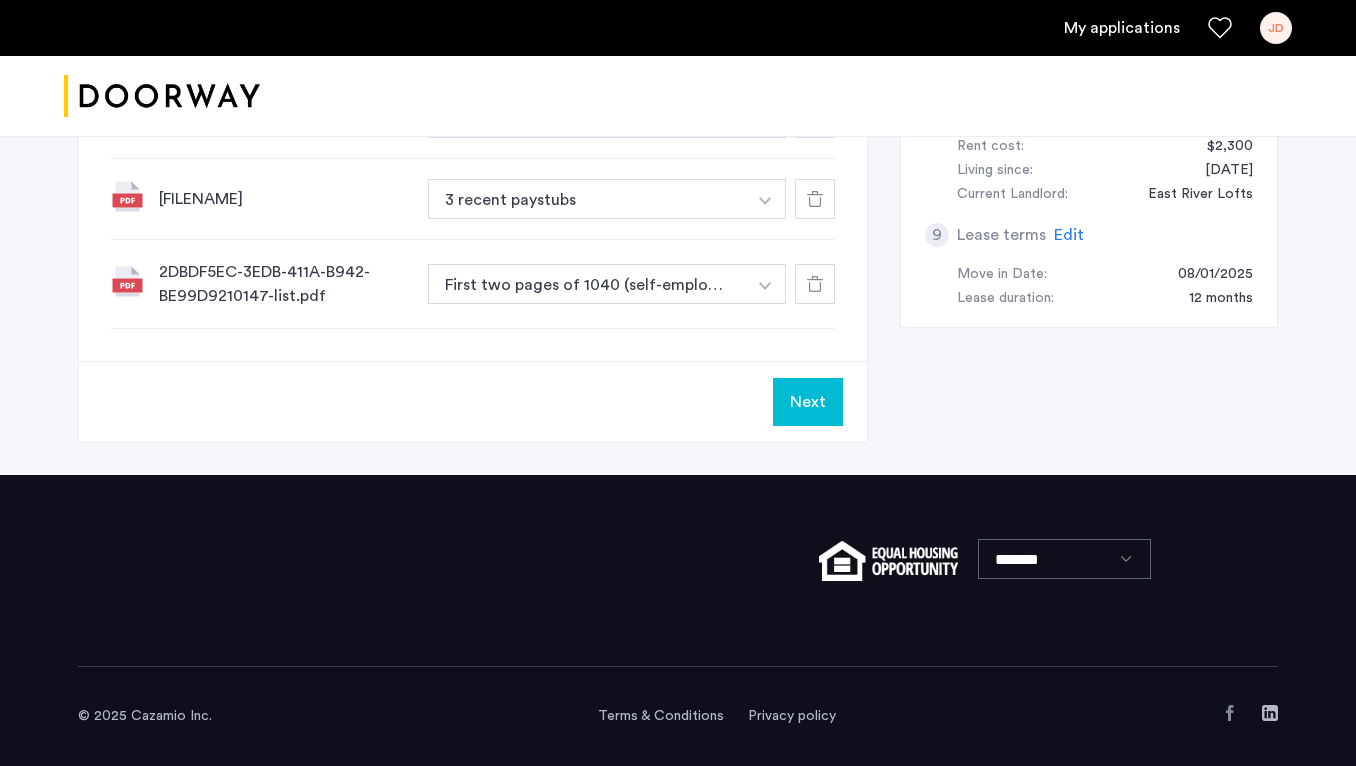 scroll, scrollTop: 1091, scrollLeft: 0, axis: vertical 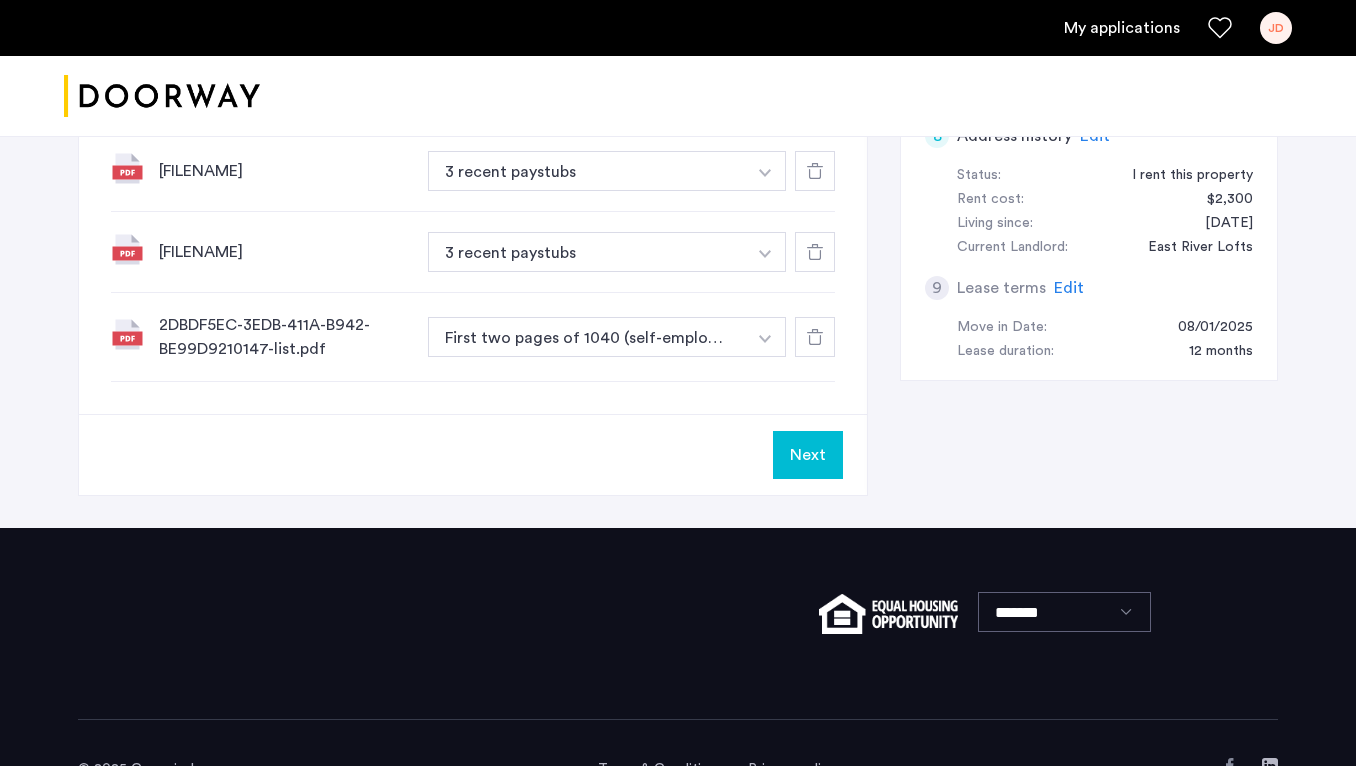 click on "Next" 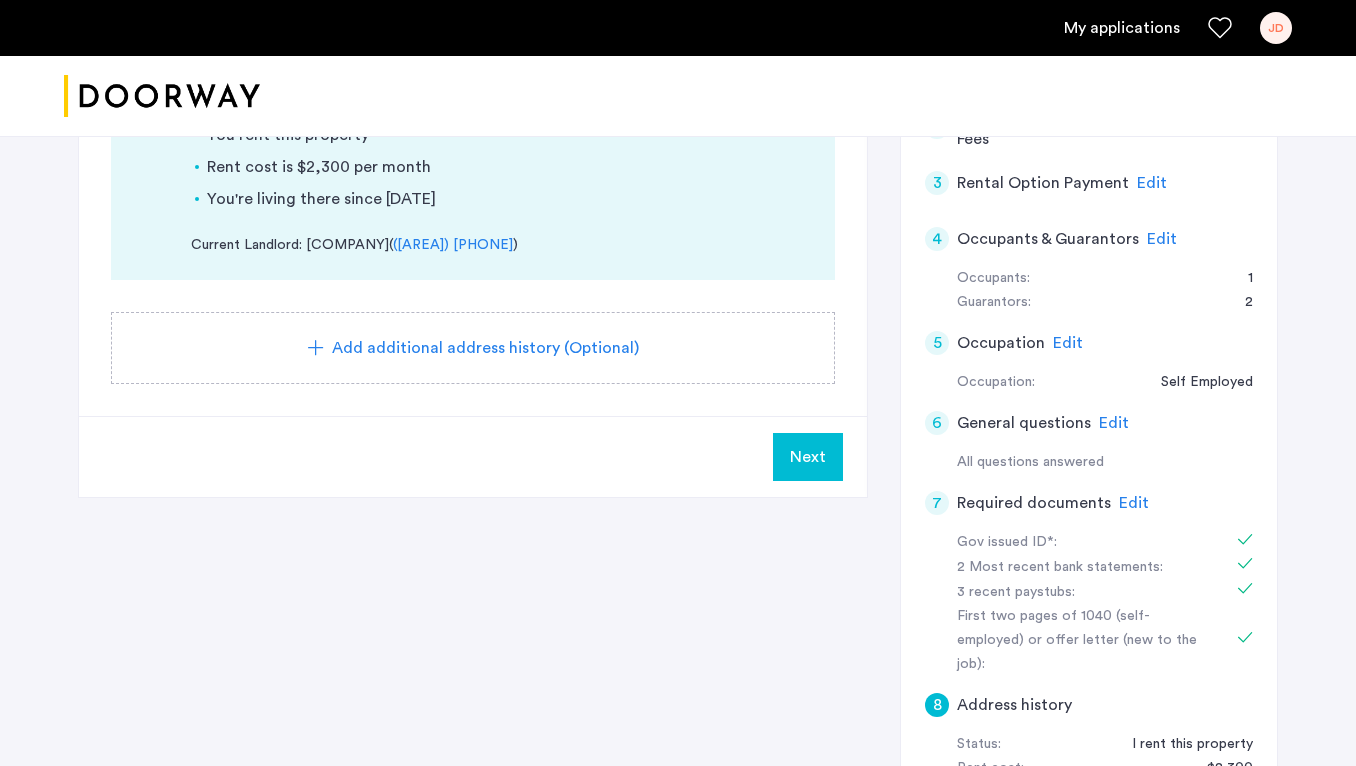 scroll, scrollTop: 548, scrollLeft: 0, axis: vertical 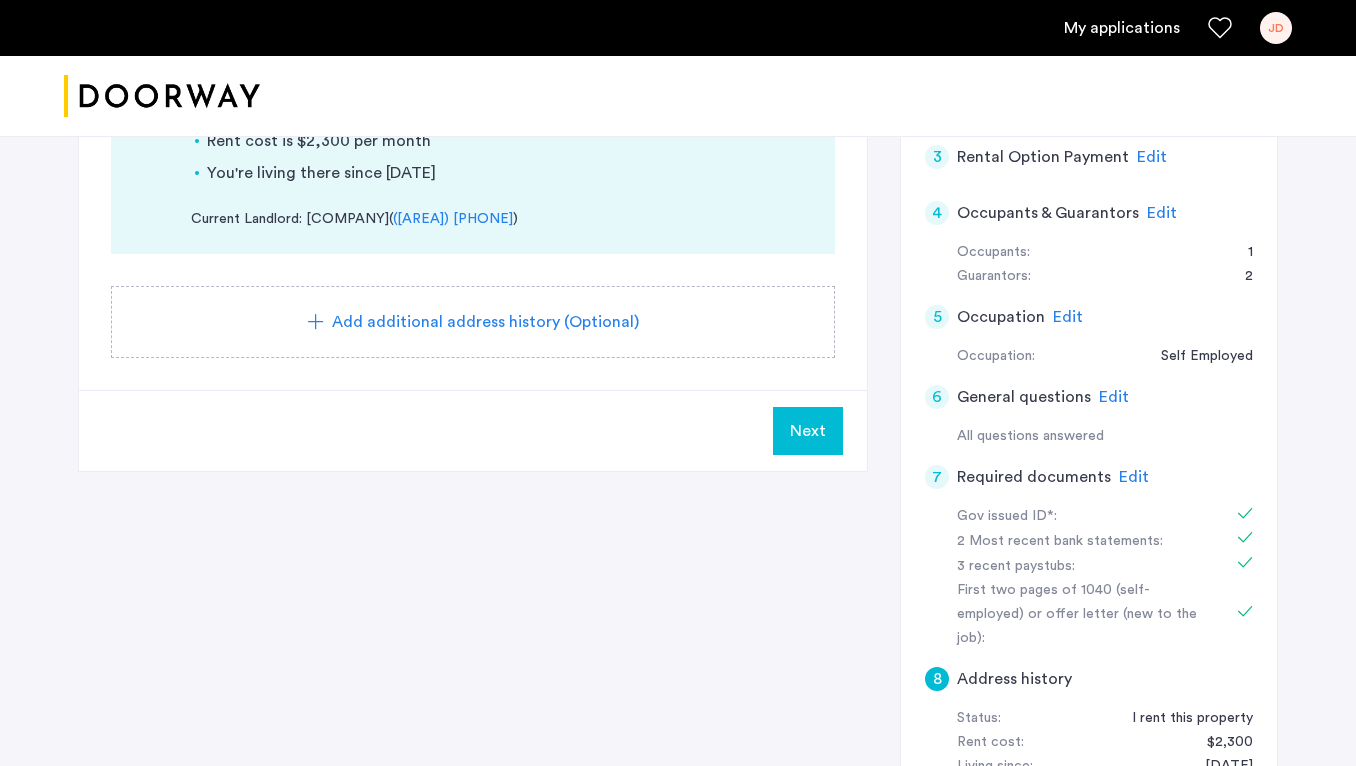 click on "Next" 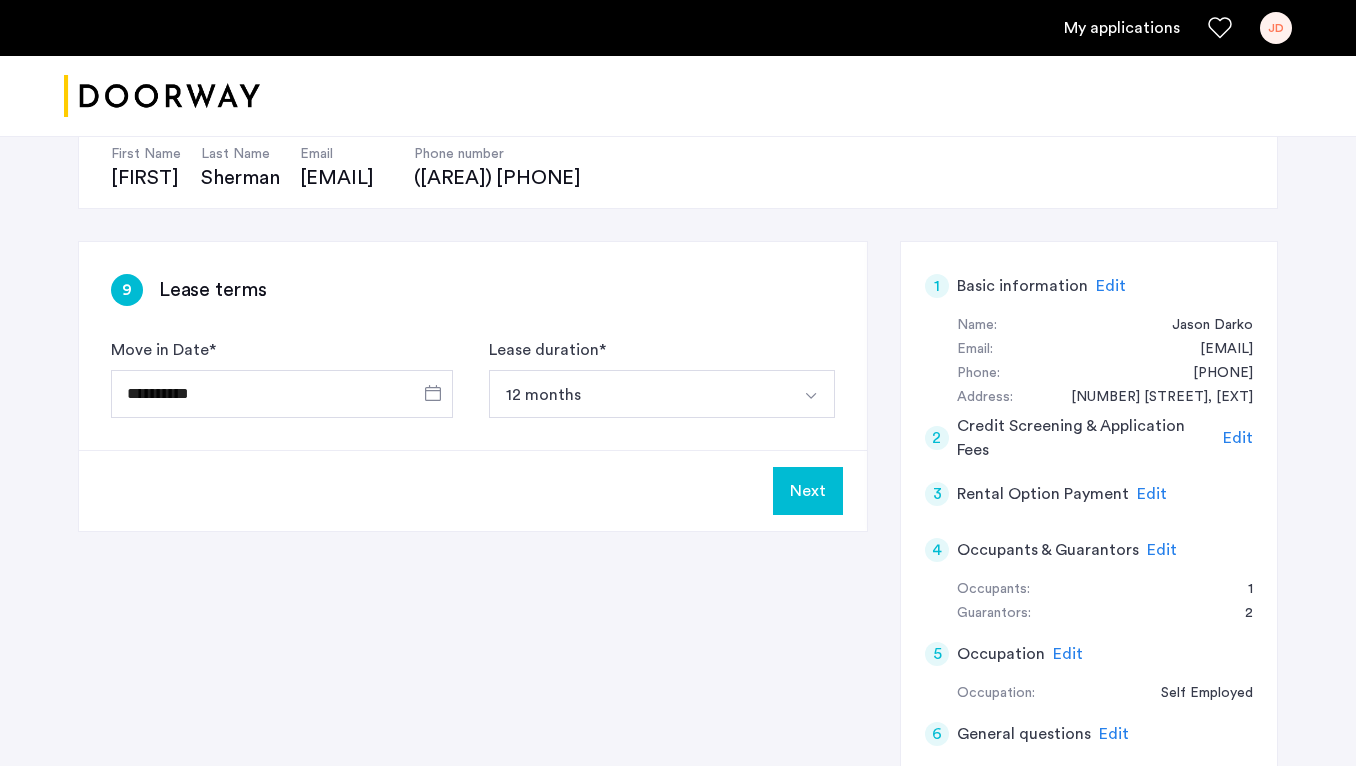 scroll, scrollTop: 253, scrollLeft: 0, axis: vertical 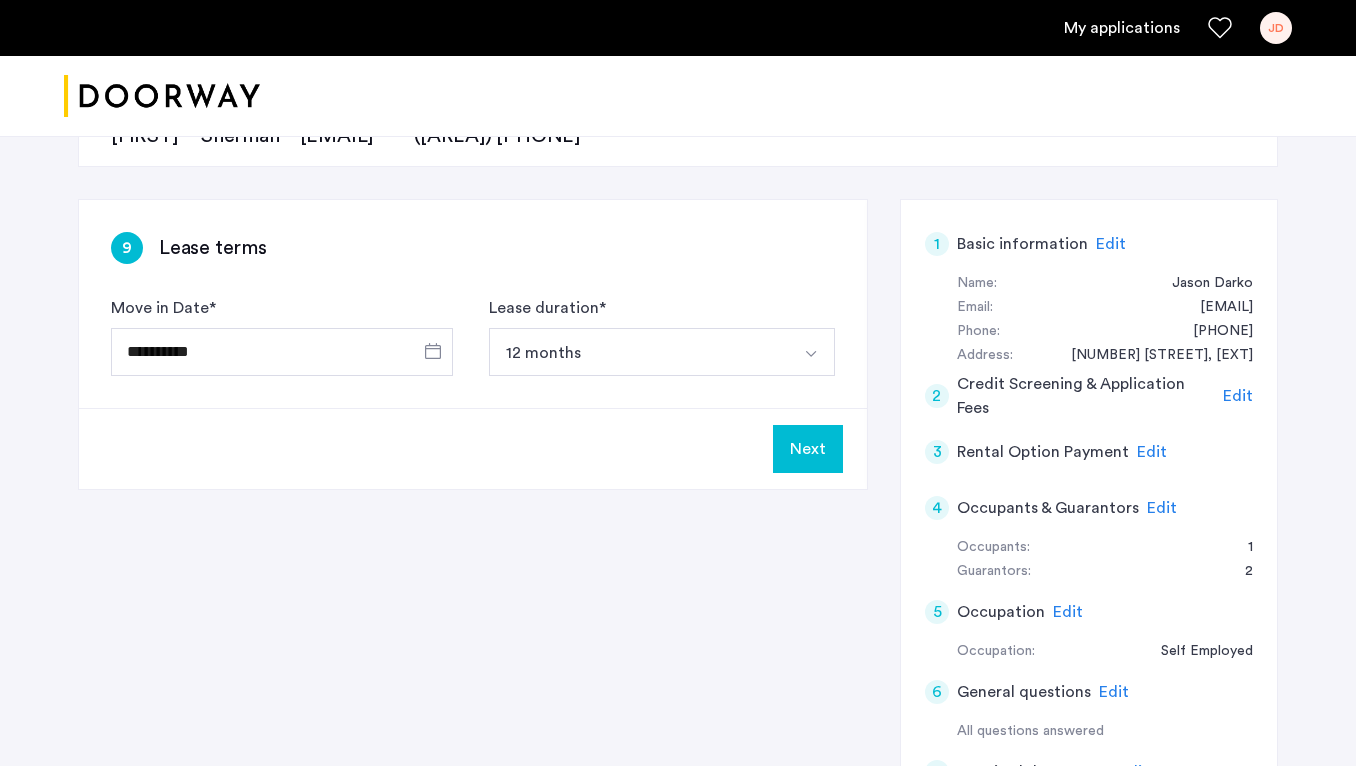 click on "Next" 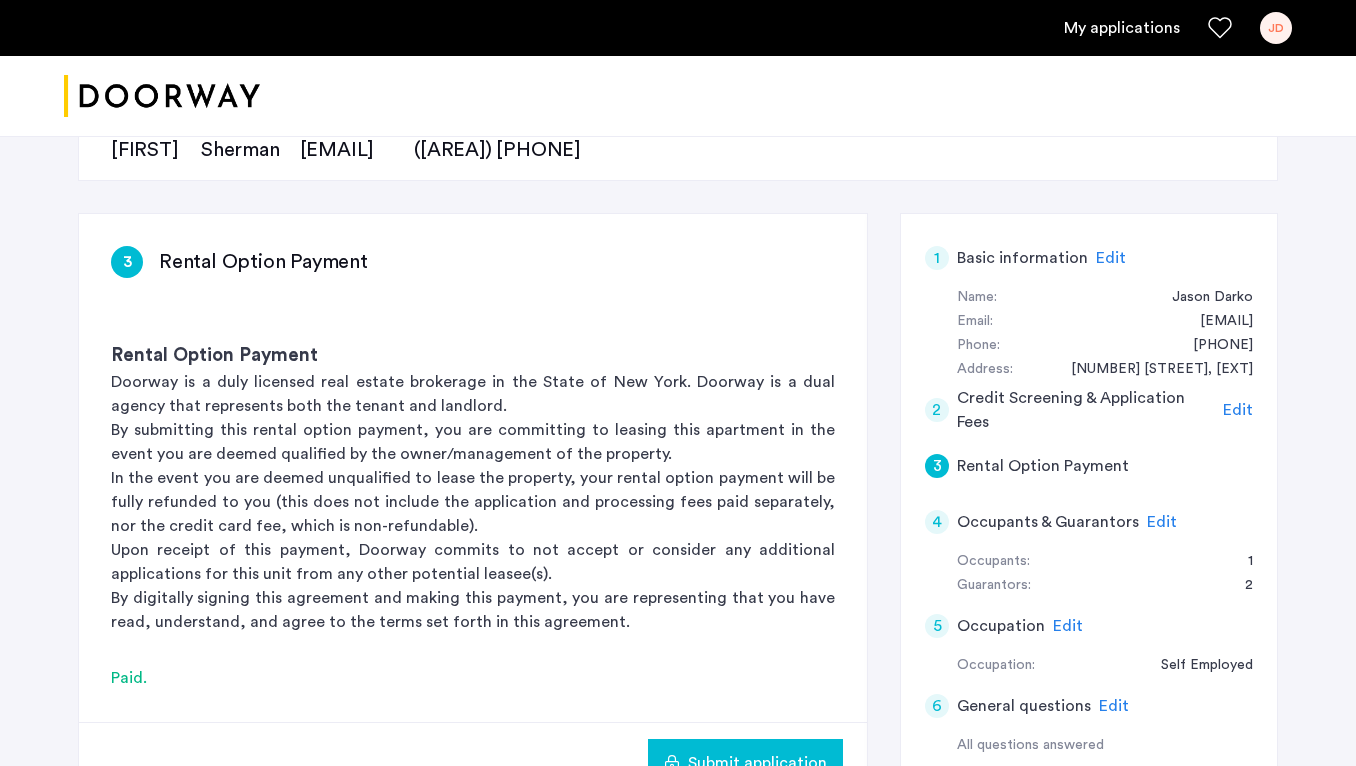 scroll, scrollTop: 300, scrollLeft: 0, axis: vertical 